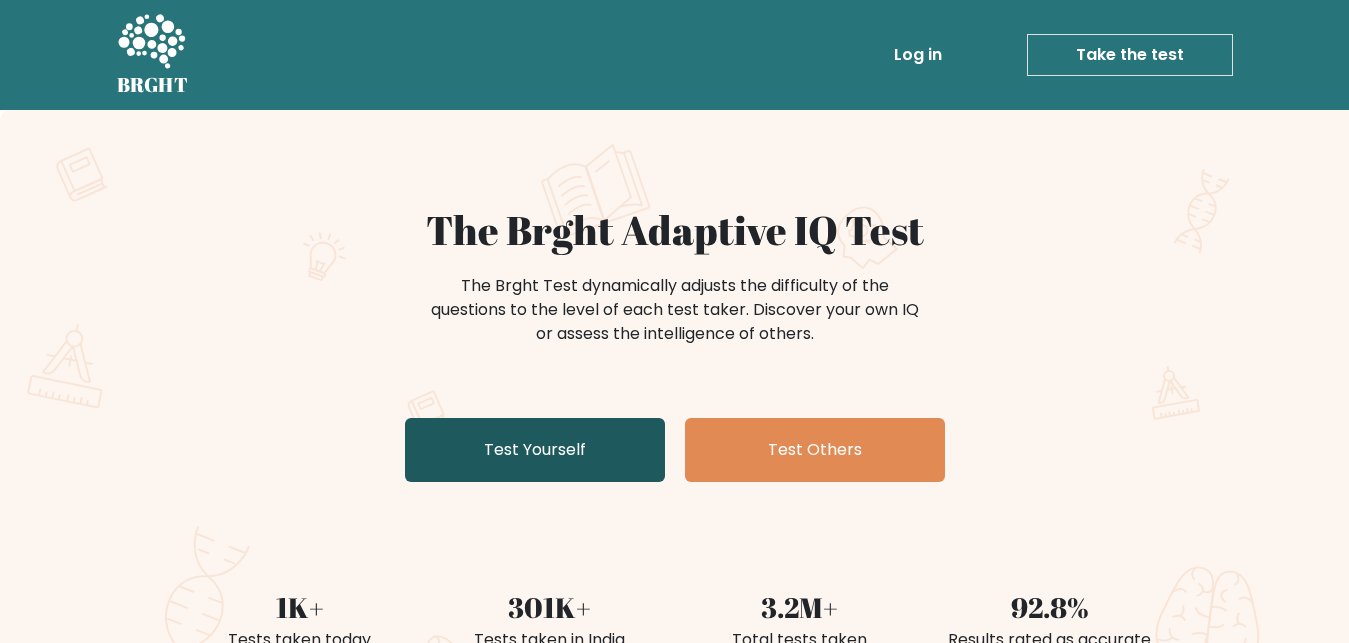 scroll, scrollTop: 0, scrollLeft: 0, axis: both 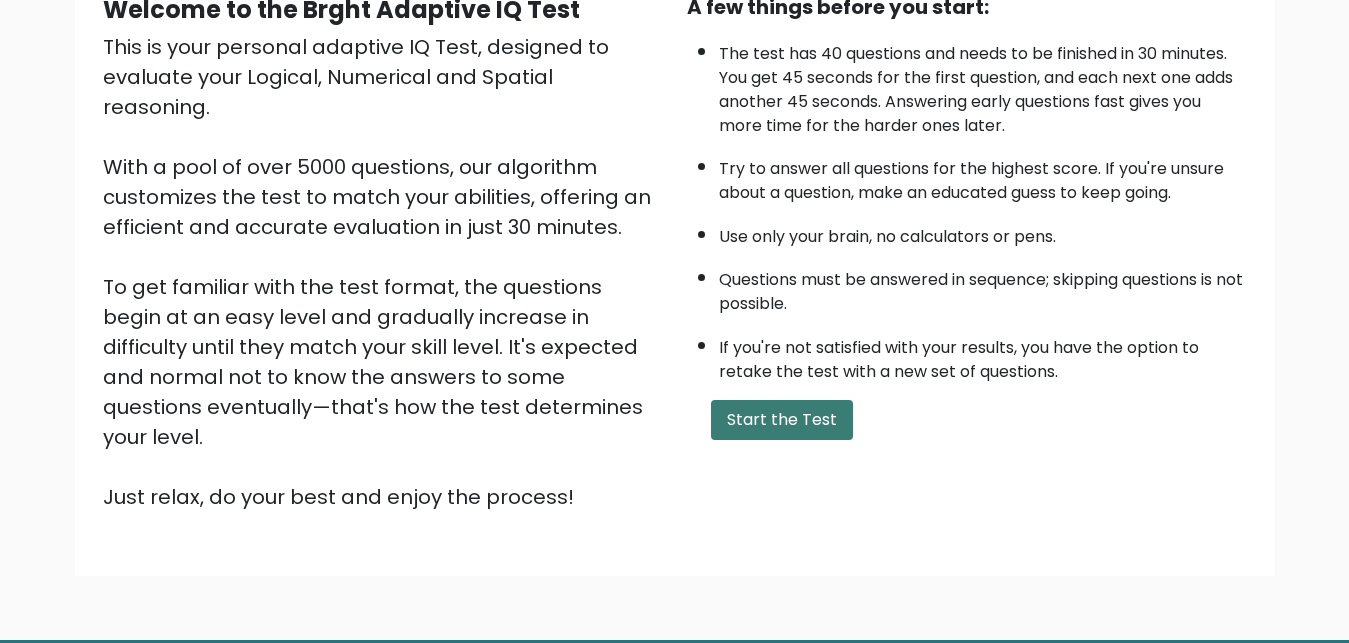 drag, startPoint x: 745, startPoint y: 472, endPoint x: 747, endPoint y: 460, distance: 12.165525 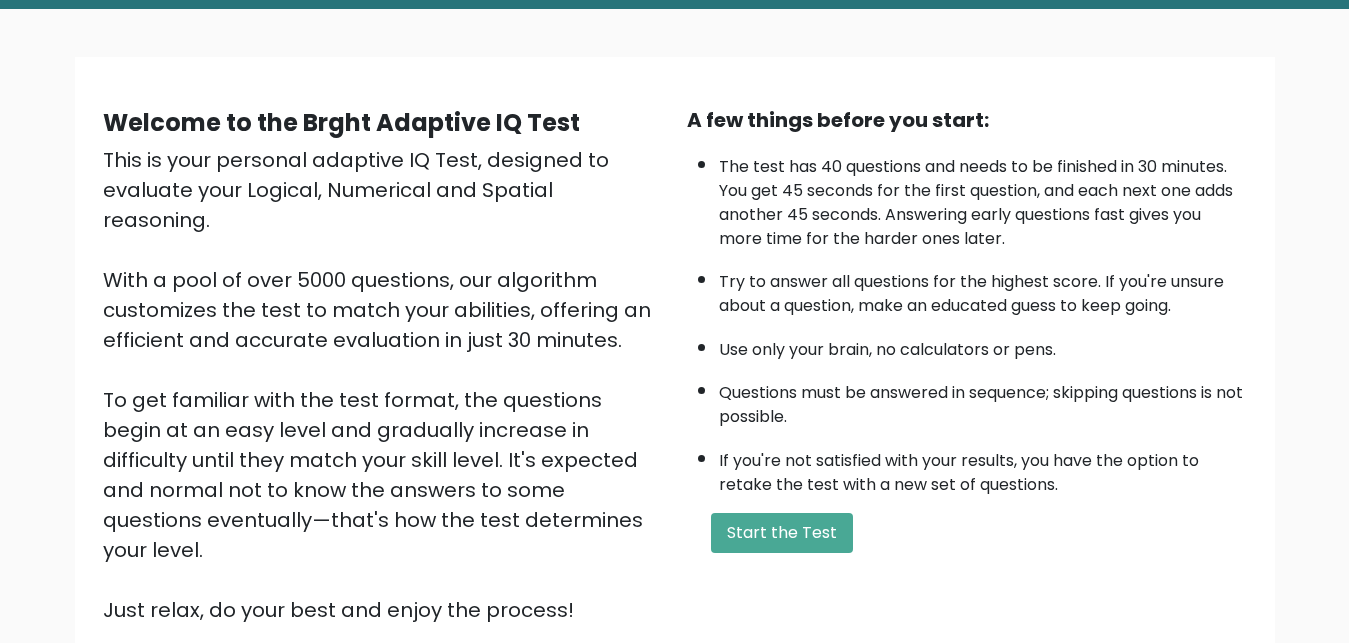 scroll, scrollTop: 0, scrollLeft: 0, axis: both 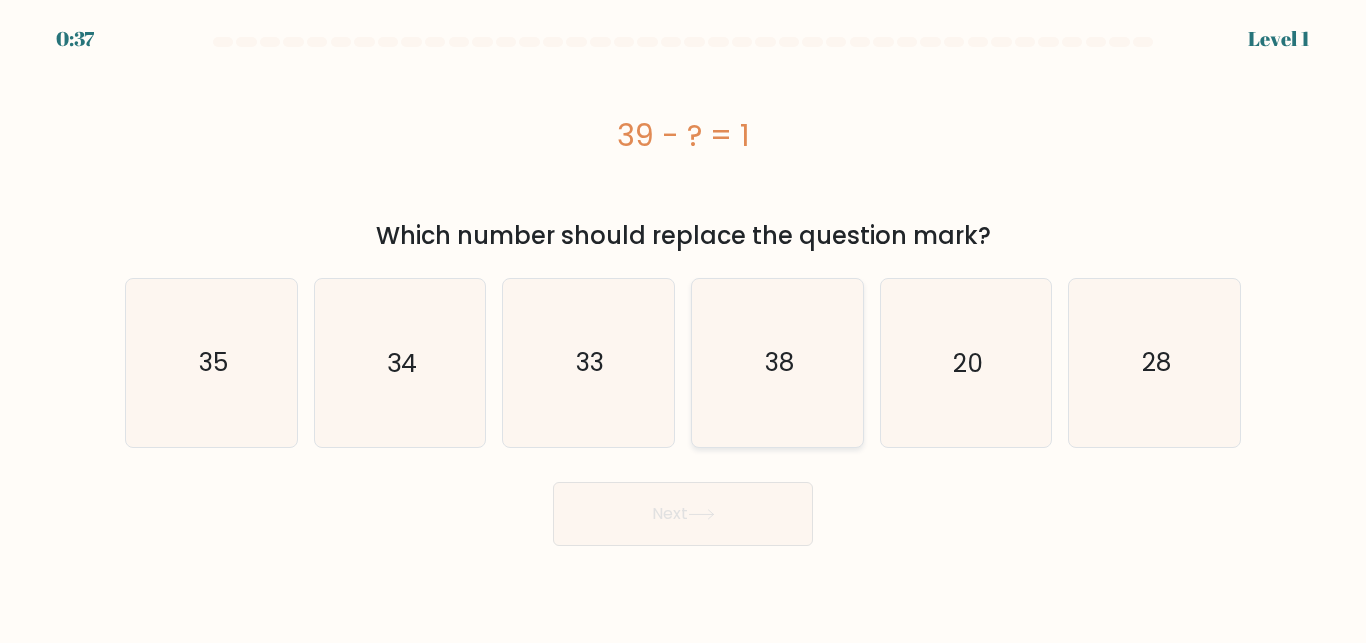 click on "38" 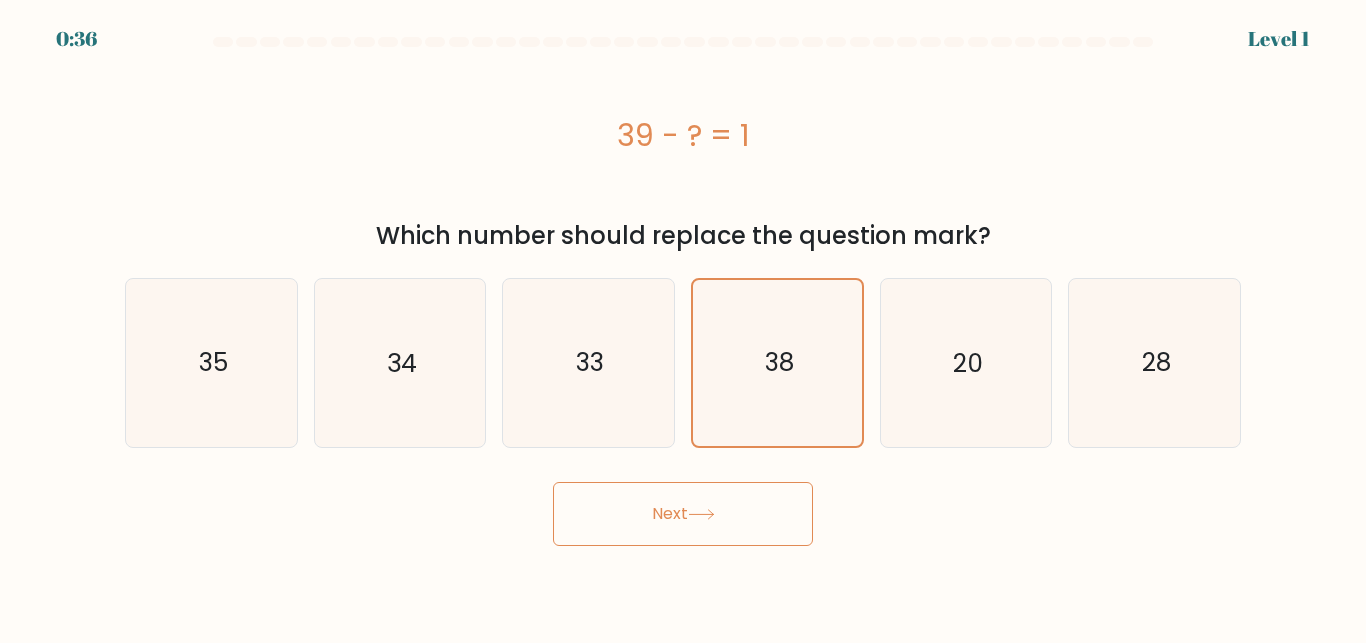 click on "Next" at bounding box center [683, 514] 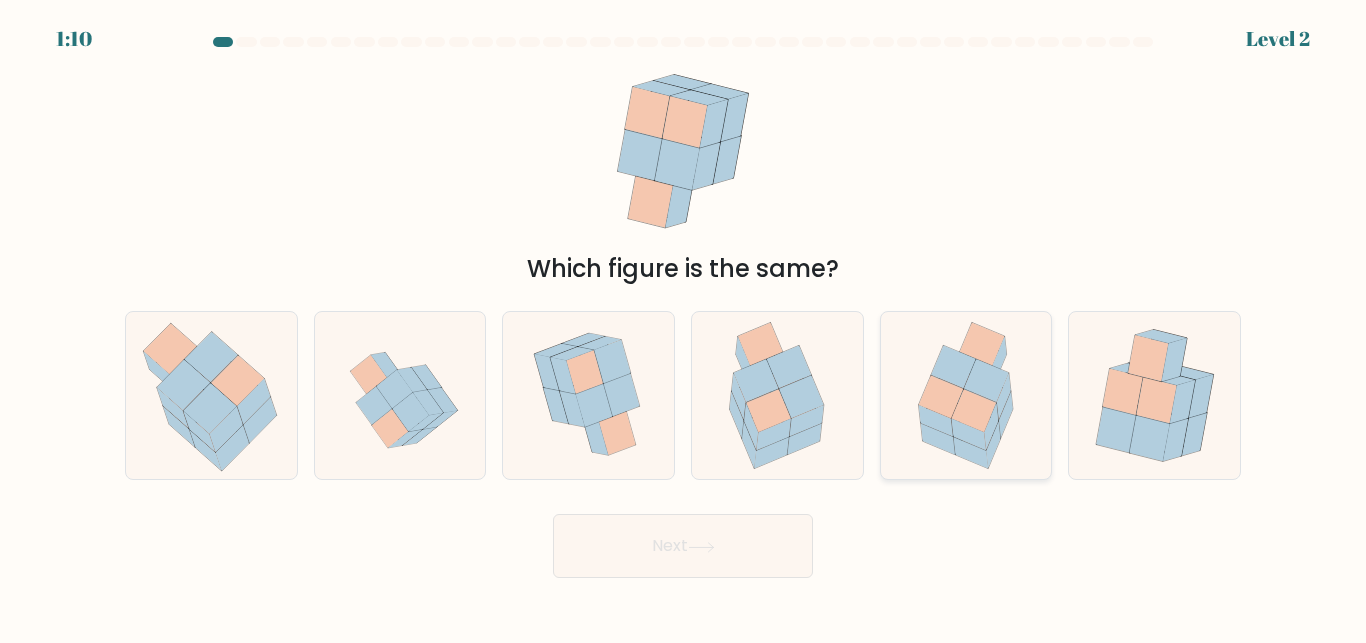 click 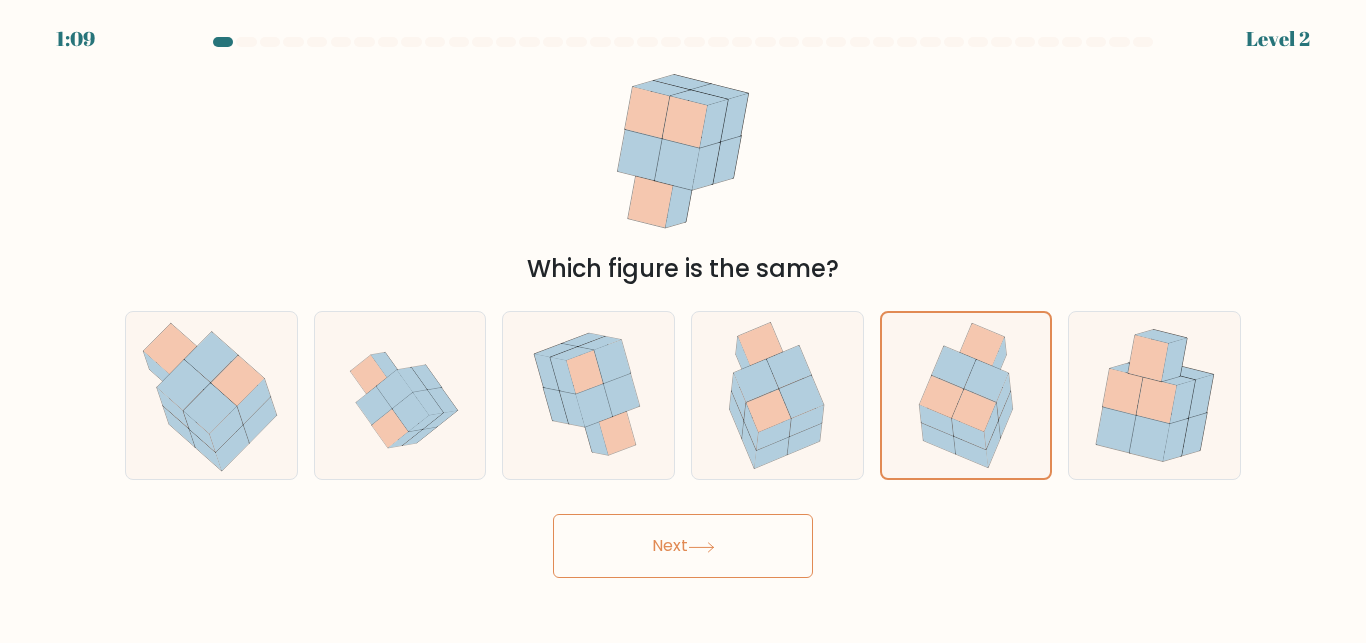 click on "Next" at bounding box center (683, 546) 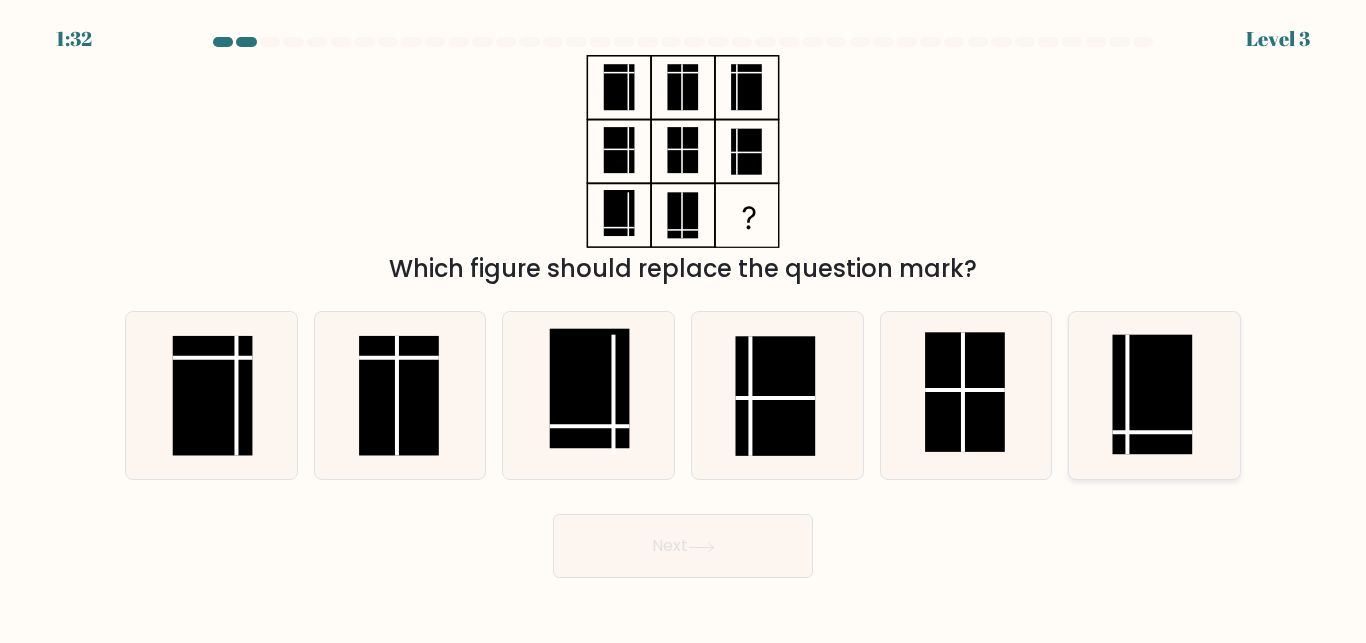 click 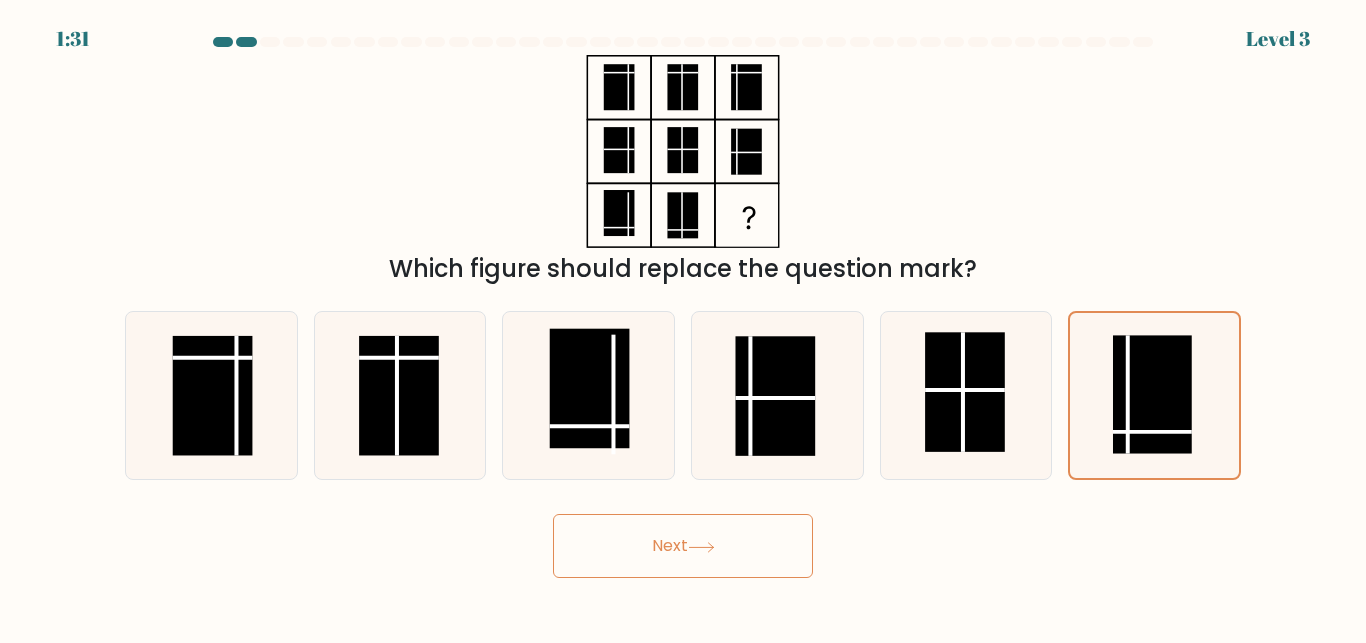 click on "Next" at bounding box center [683, 546] 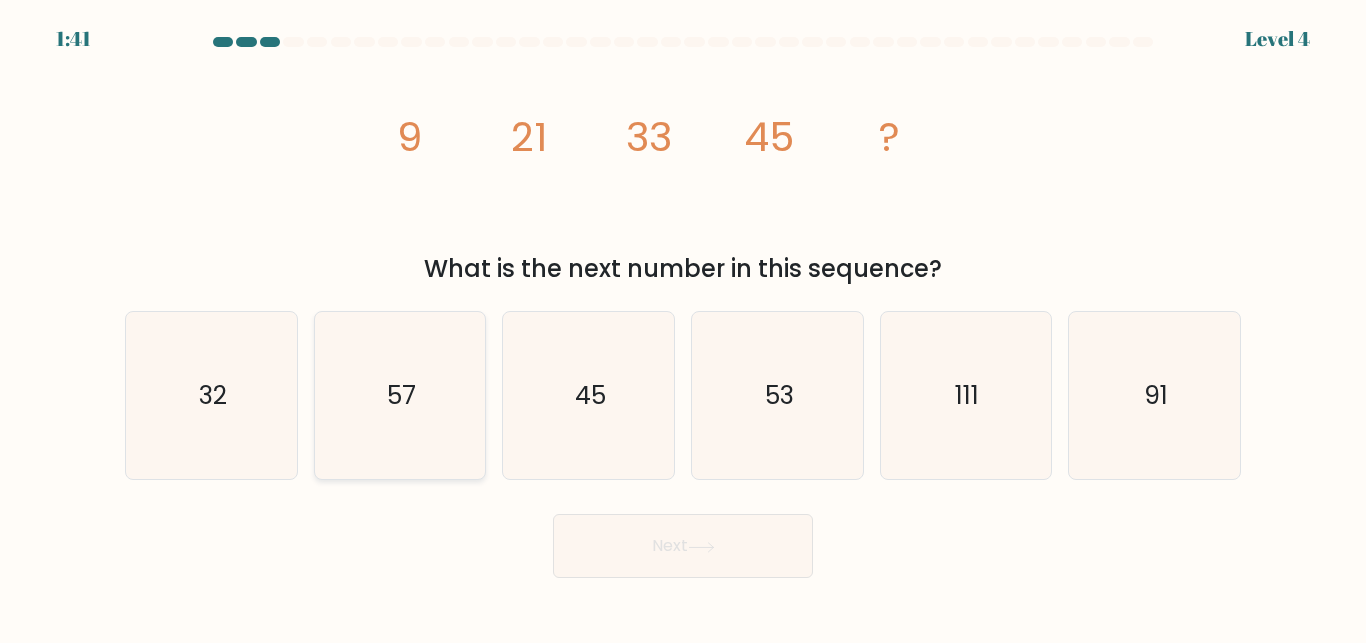 click on "57" 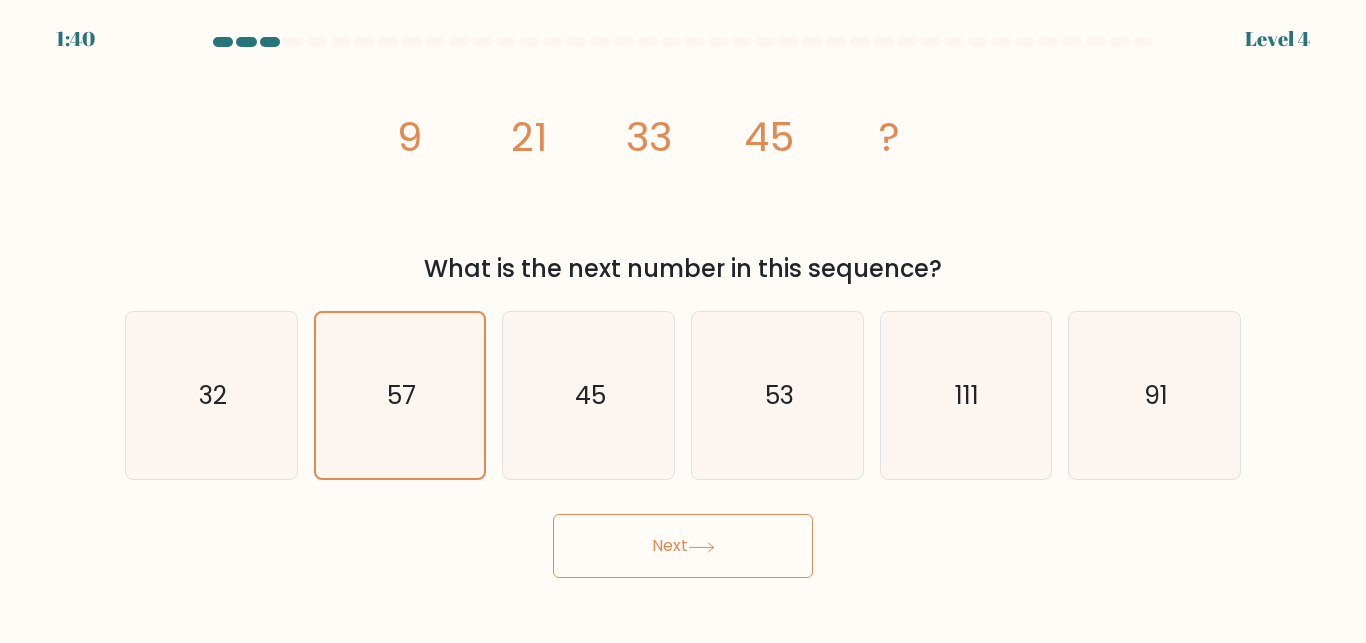 click on "Next" at bounding box center (683, 546) 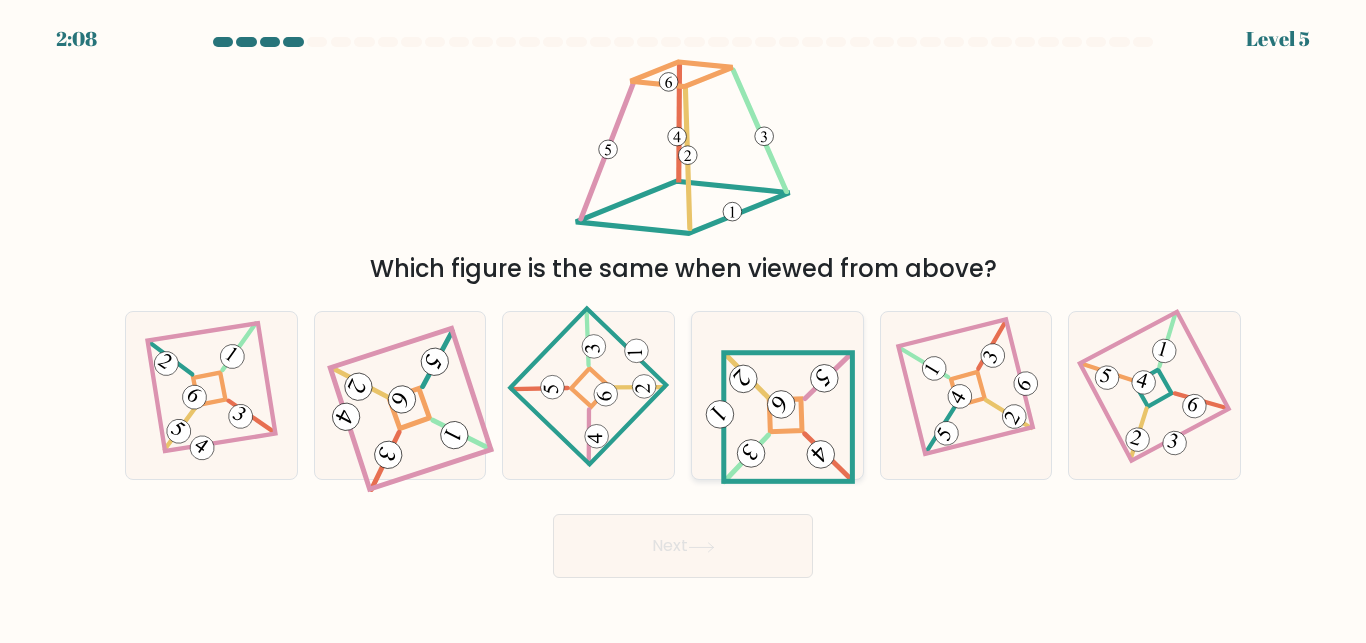 click 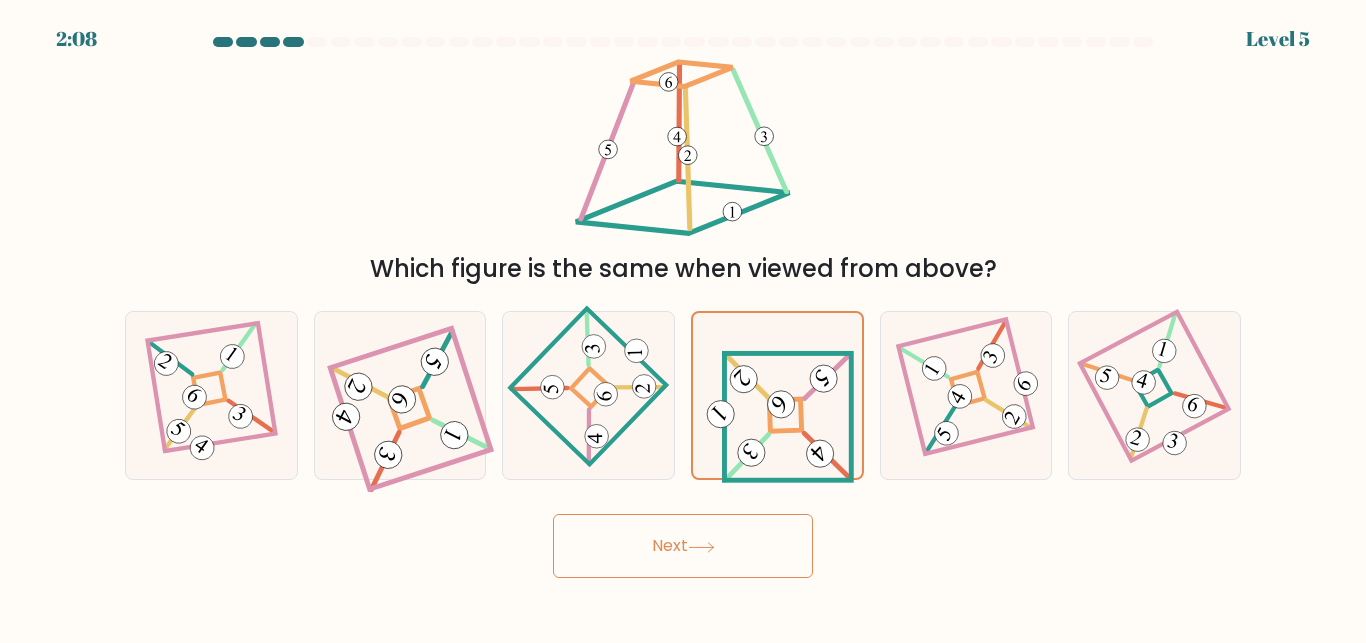 click on "Next" at bounding box center (683, 546) 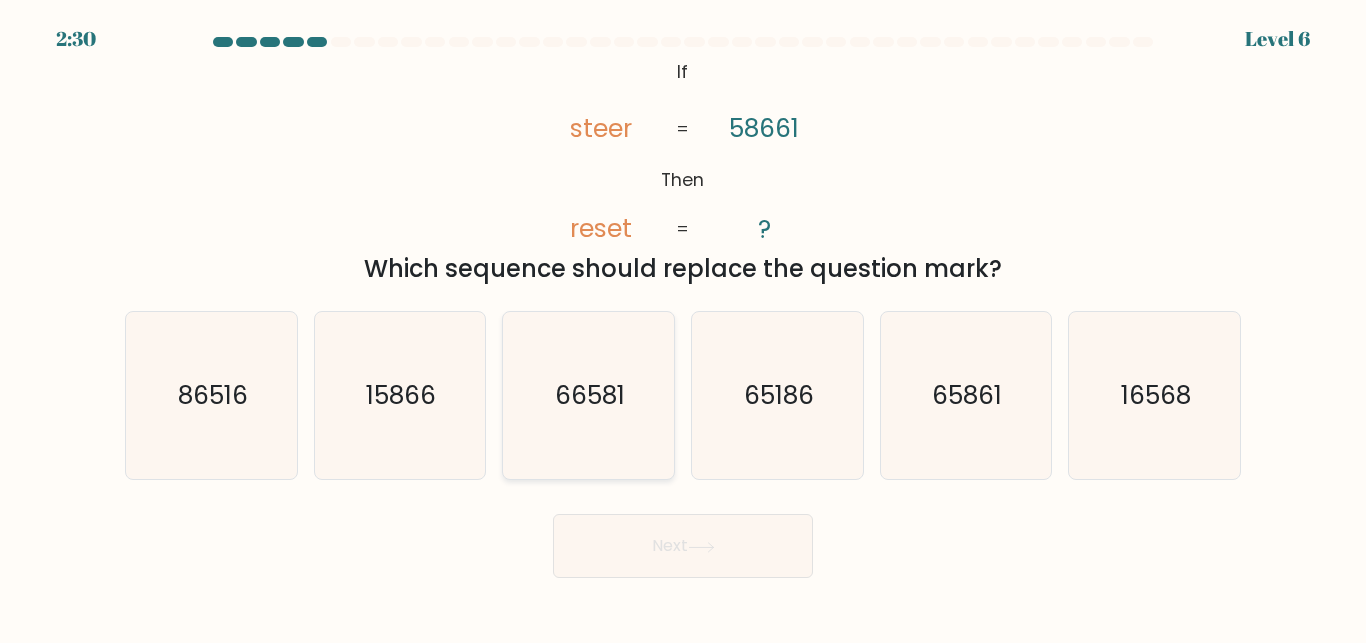 click on "66581" 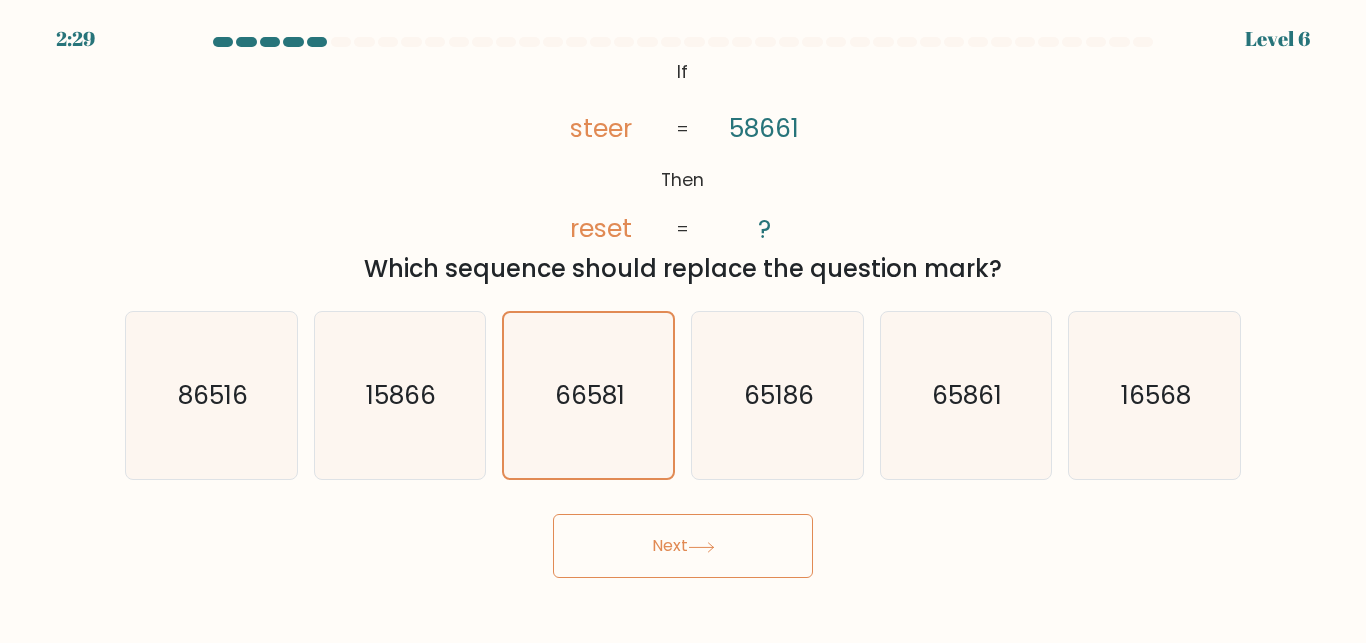 click on "Next" at bounding box center [683, 546] 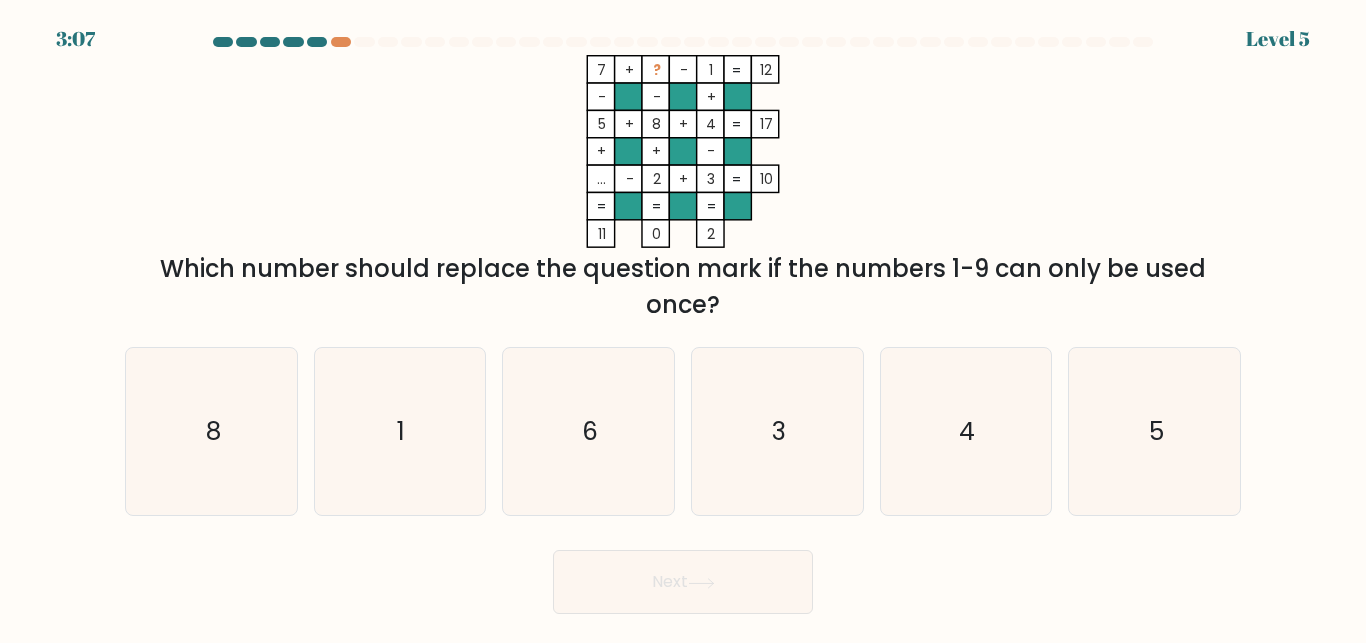 click on "[NUMBER]    +    ?    -    [NUMBER]    [NUMBER]    -    -    +    [NUMBER]    +    [NUMBER]    +    [NUMBER]    [NUMBER]    +    +    -    ...    -    [NUMBER]    +    [NUMBER]    =   [NUMBER]    =   =   =   =   [NUMBER]    [NUMBER]    [NUMBER]    =
Which number should replace the question mark if the numbers 1-9 can only be used once?" at bounding box center (683, 189) 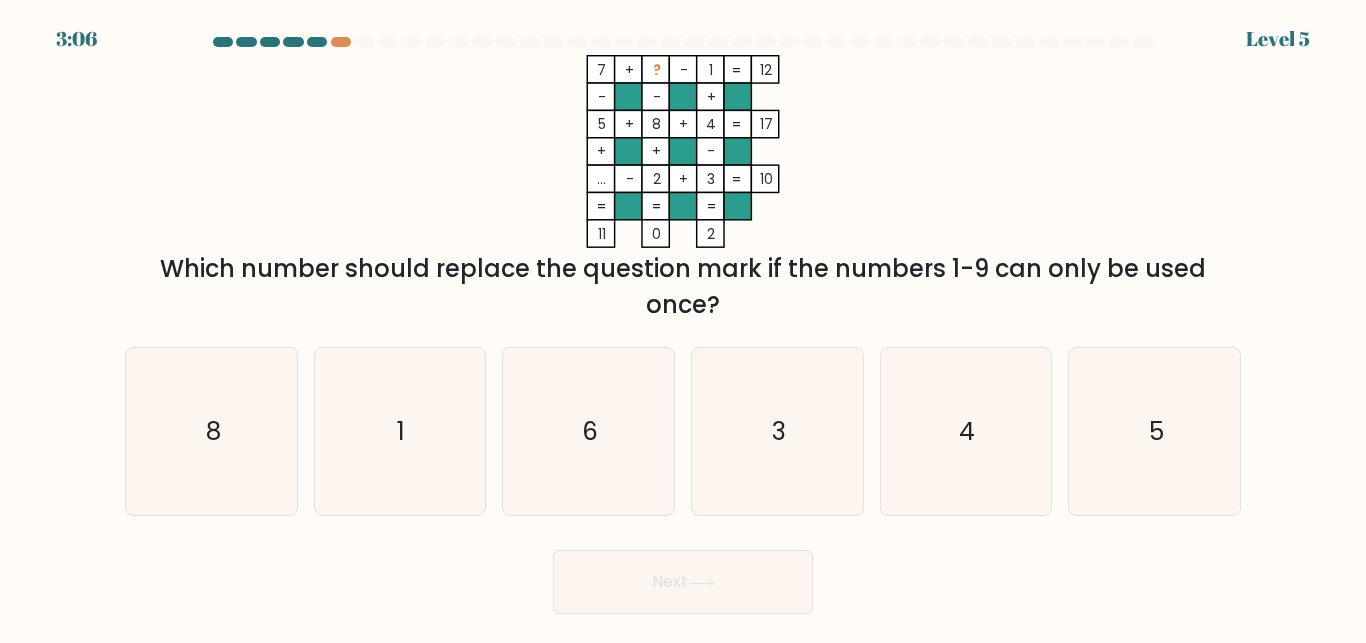 drag, startPoint x: 535, startPoint y: 7, endPoint x: 574, endPoint y: 1, distance: 39.45884 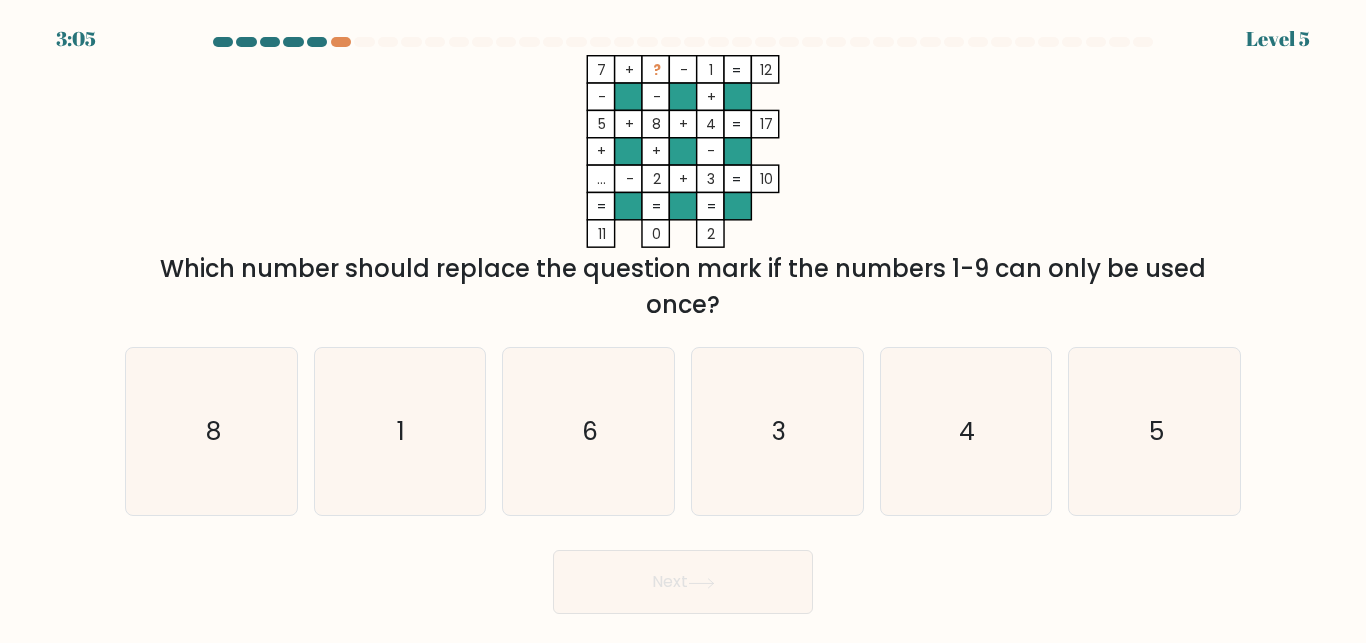 click on "3" 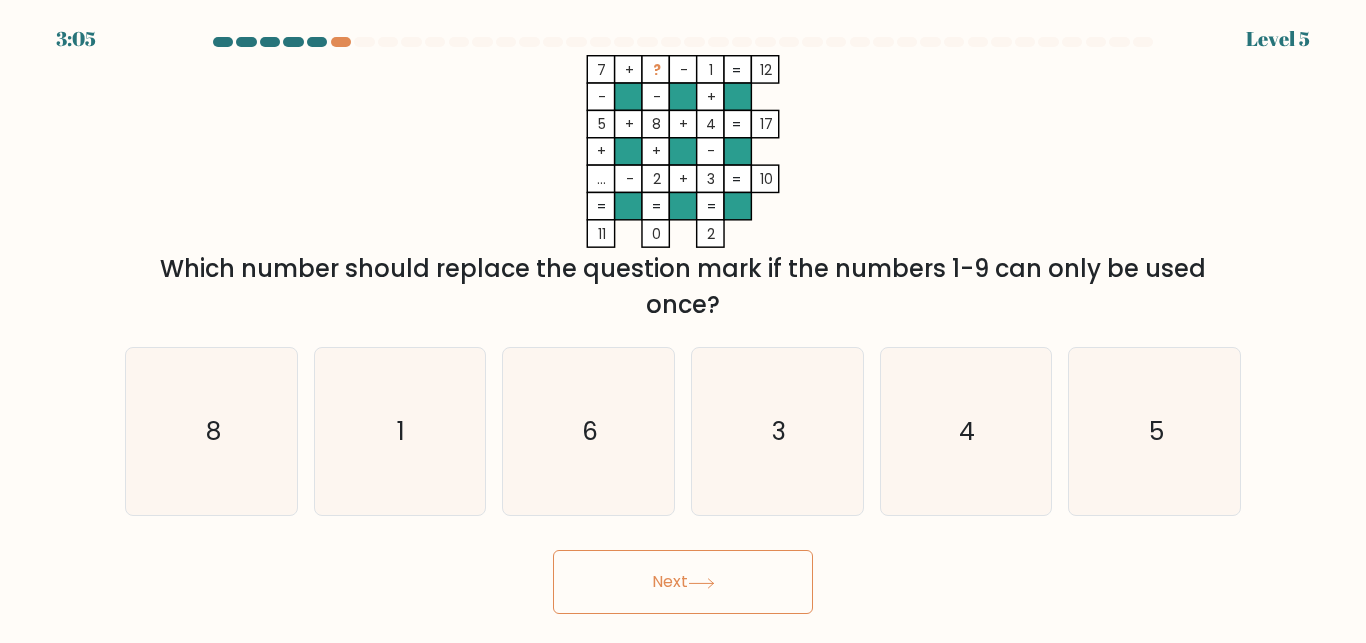 drag, startPoint x: 745, startPoint y: 588, endPoint x: 790, endPoint y: 506, distance: 93.53609 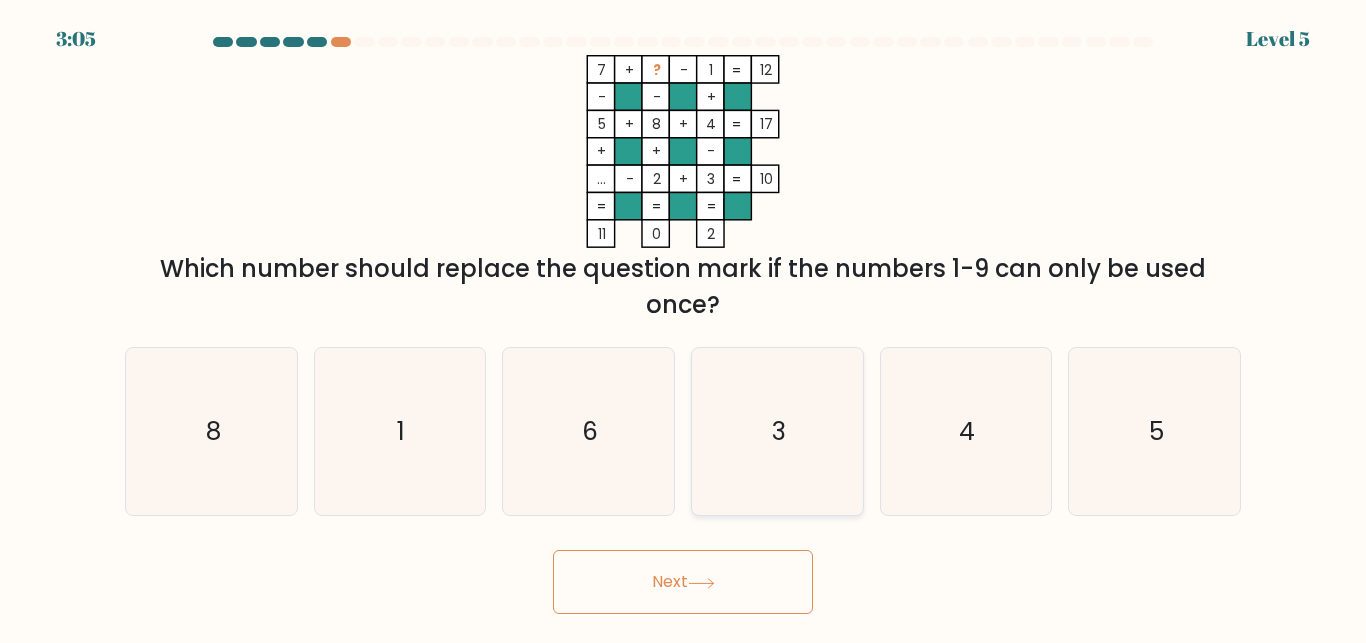 click on "Next" at bounding box center [683, 582] 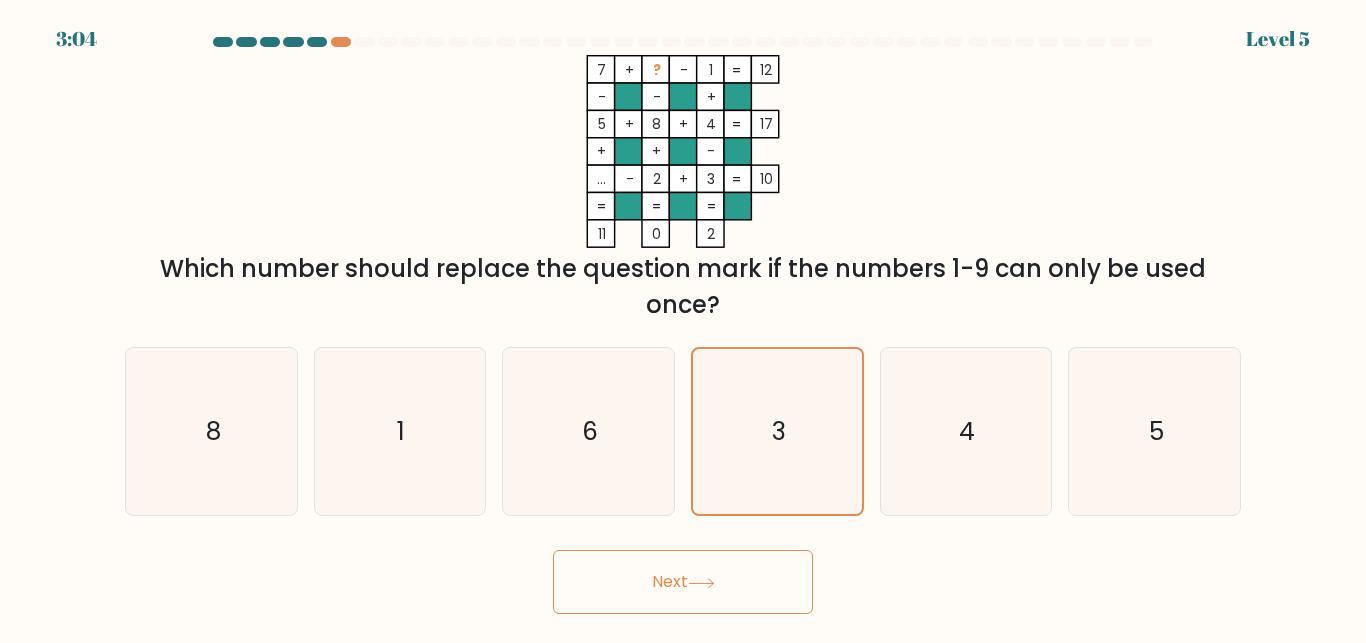 click on "Next" at bounding box center [683, 582] 